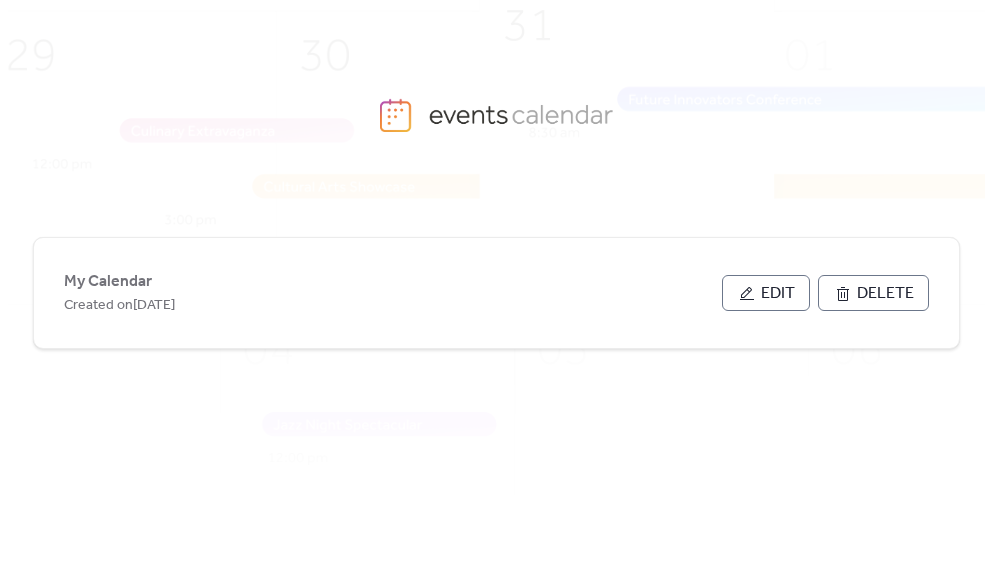 scroll, scrollTop: 0, scrollLeft: 0, axis: both 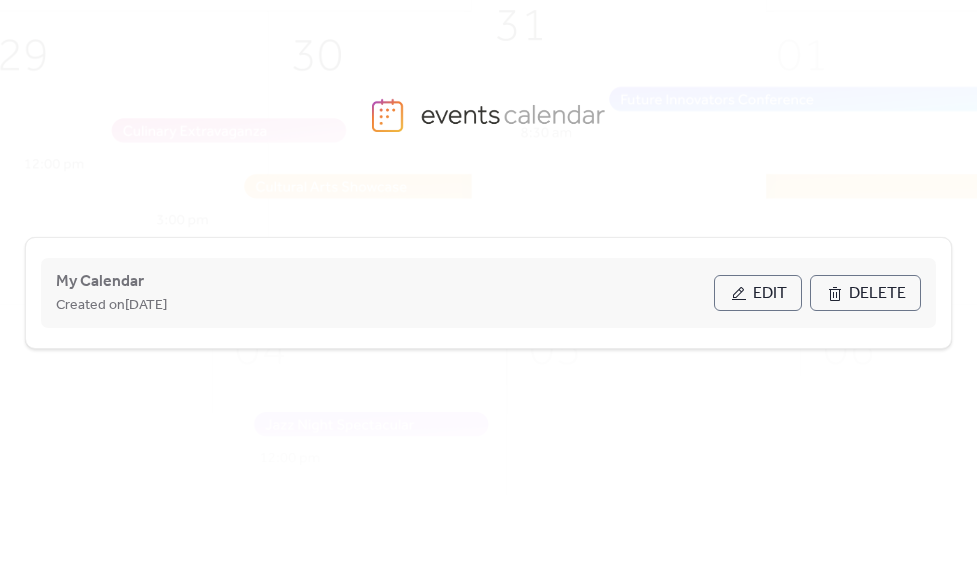 click on "Edit" at bounding box center [758, 293] 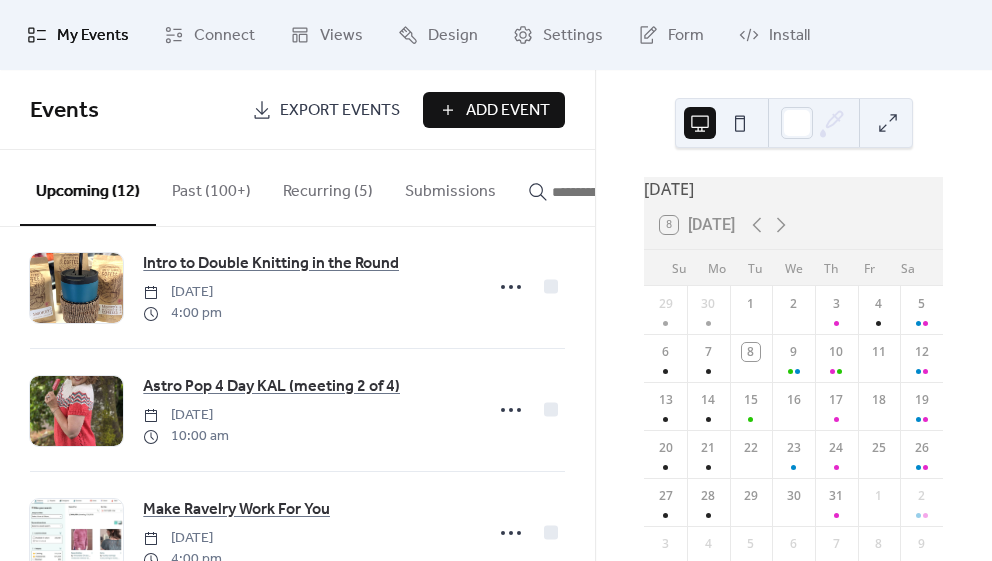 scroll, scrollTop: 0, scrollLeft: 0, axis: both 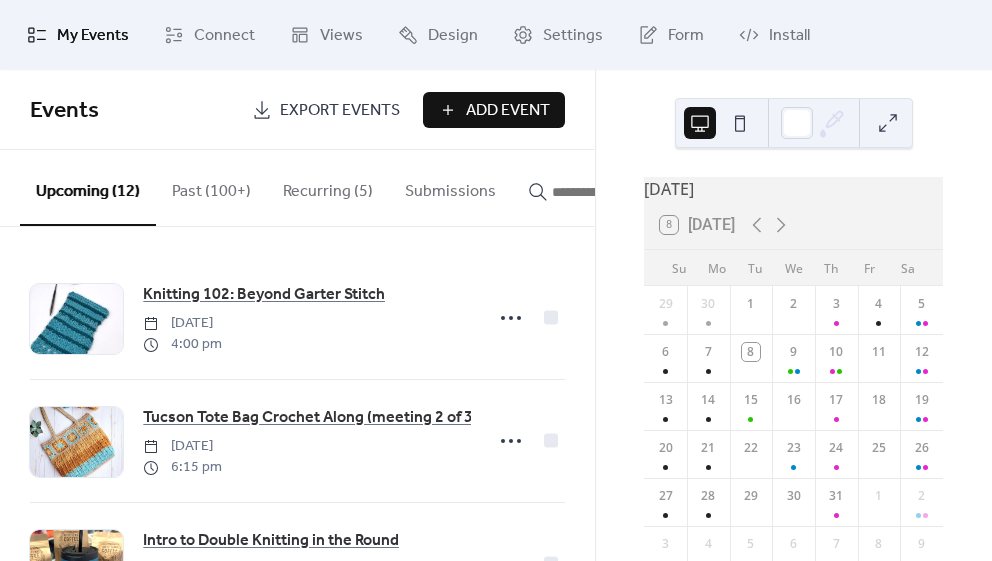 click on "Past  (100+)" at bounding box center (211, 187) 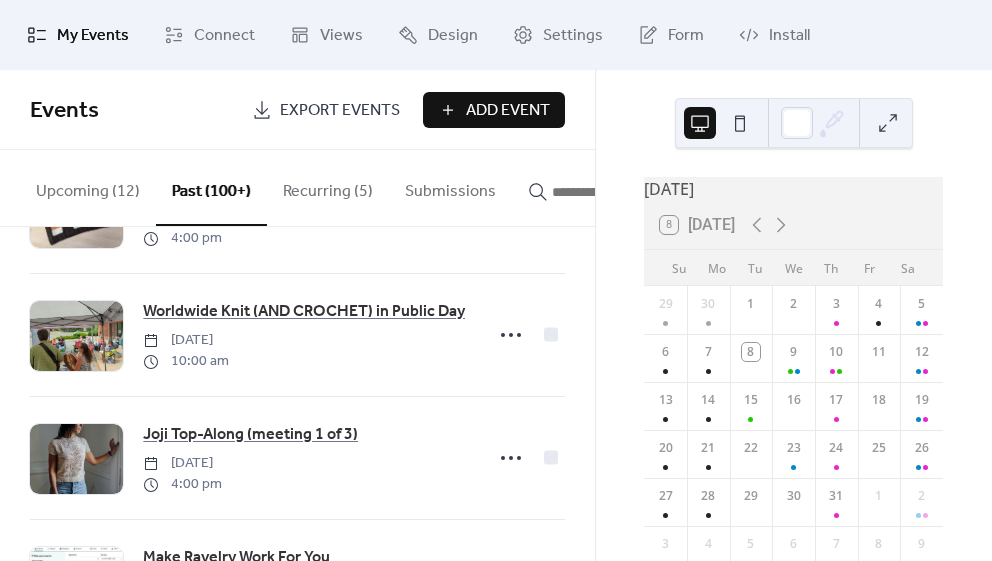 scroll, scrollTop: 1082, scrollLeft: 0, axis: vertical 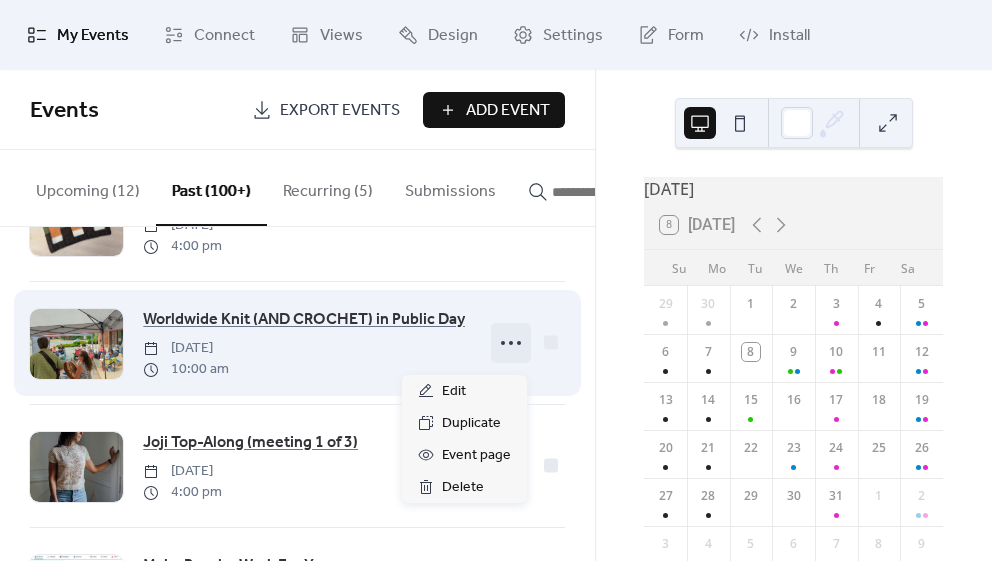 click 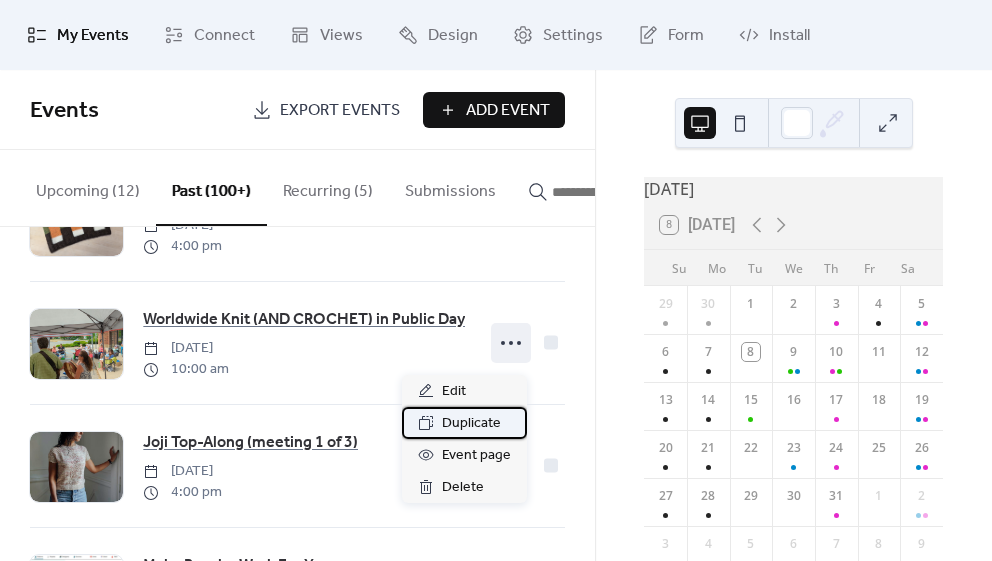 click on "Duplicate" at bounding box center [471, 424] 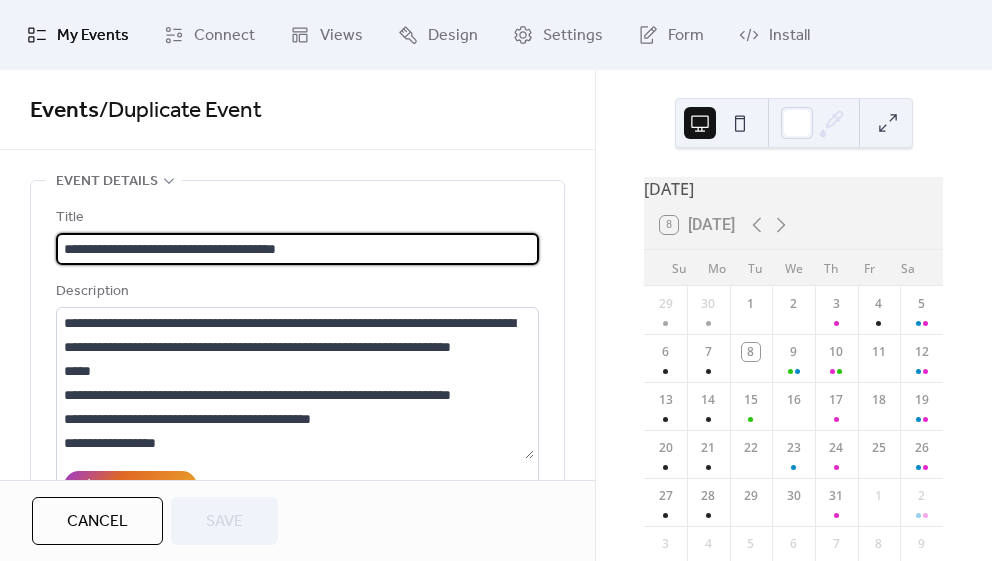 drag, startPoint x: 349, startPoint y: 242, endPoint x: -9, endPoint y: 228, distance: 358.27365 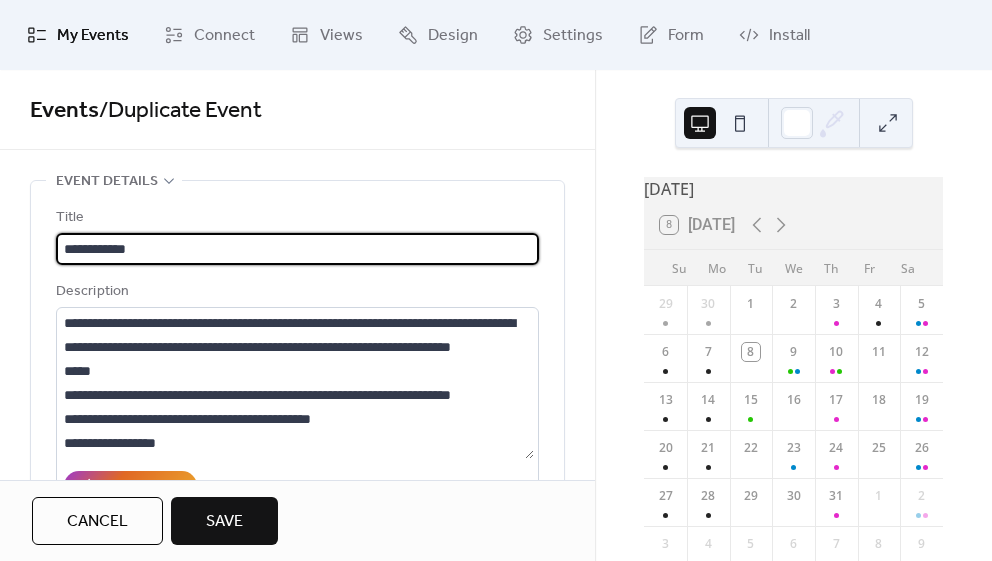 type on "**********" 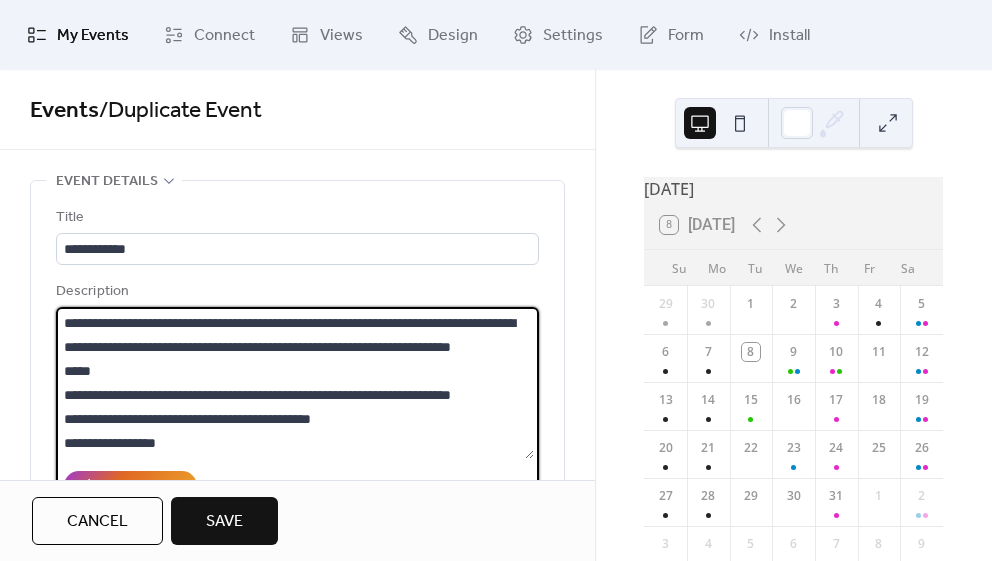 scroll, scrollTop: 24, scrollLeft: 0, axis: vertical 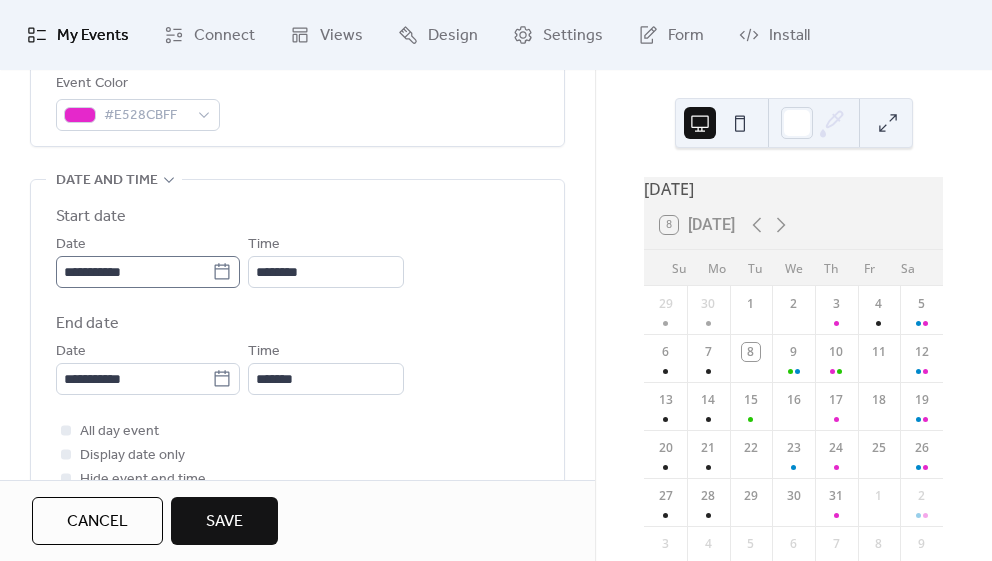 type on "**********" 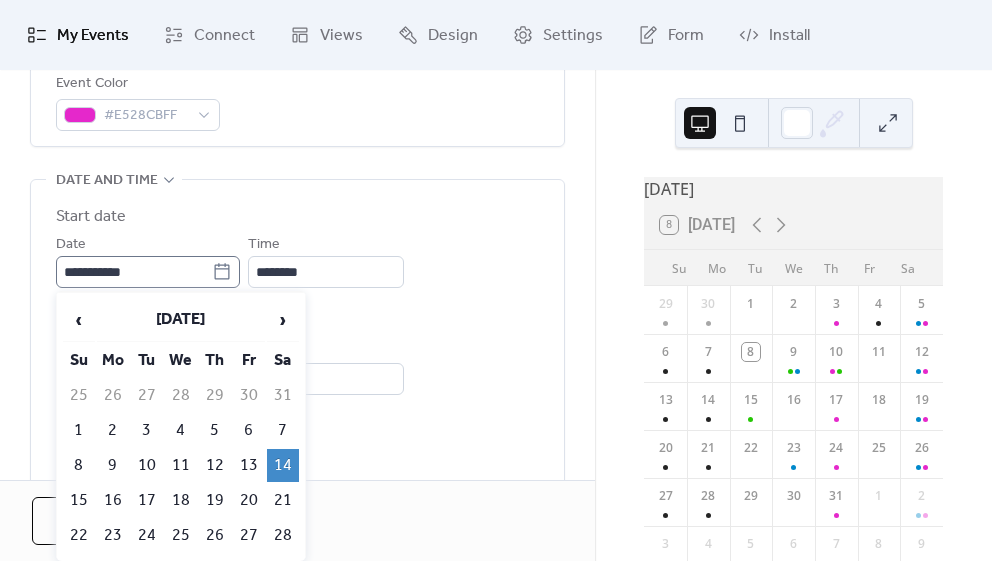 click 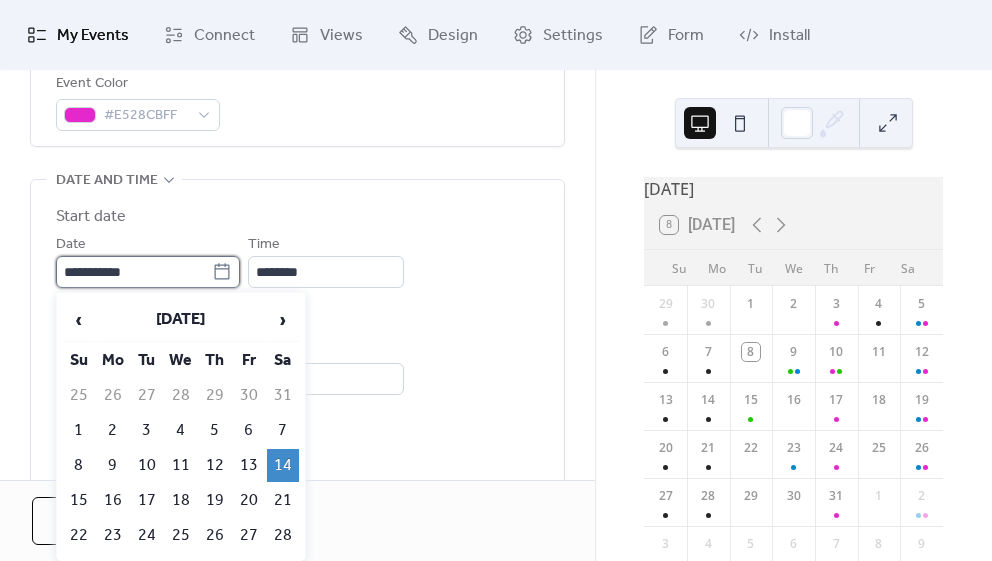 click on "**********" at bounding box center (134, 272) 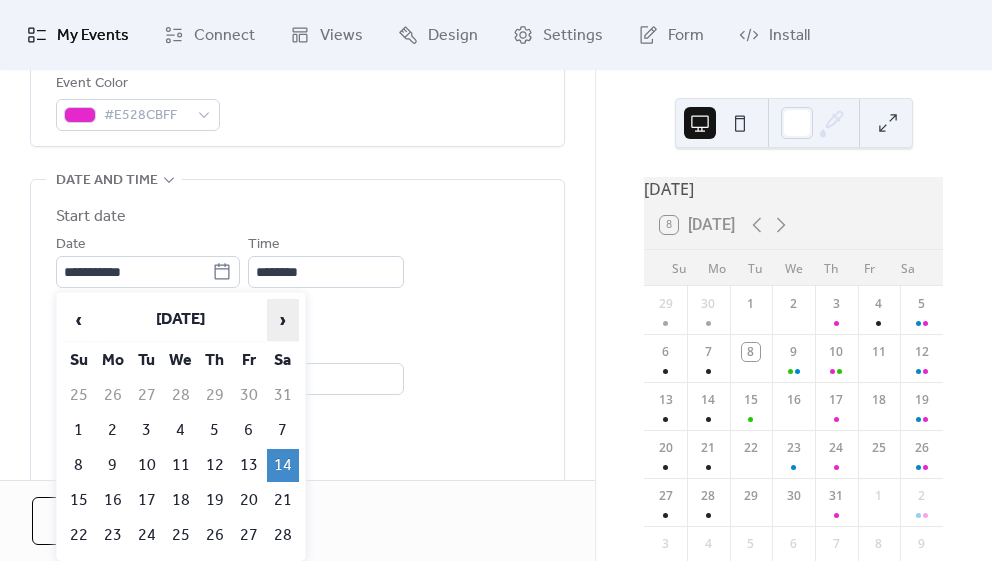 click on "›" at bounding box center (283, 320) 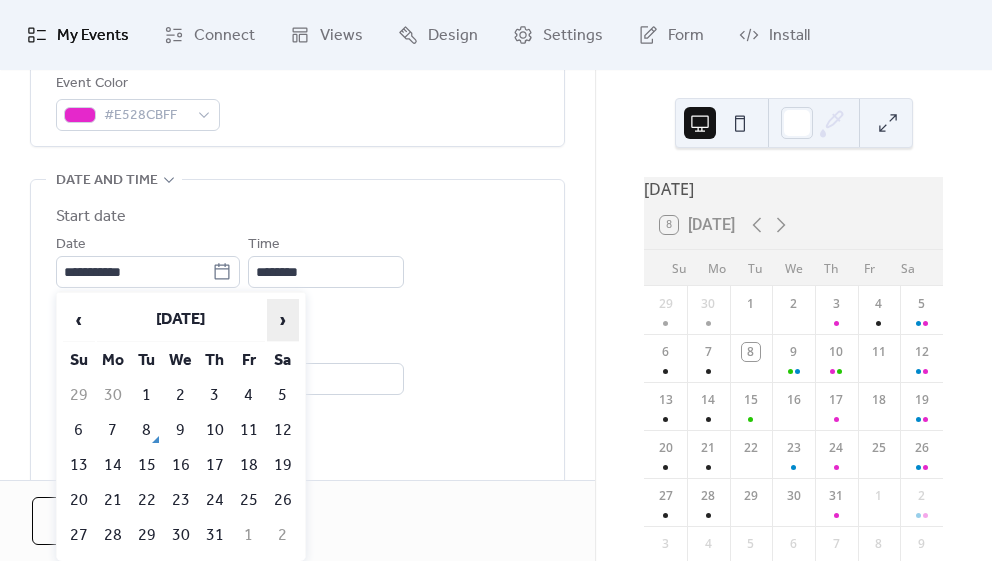 click on "›" at bounding box center (283, 320) 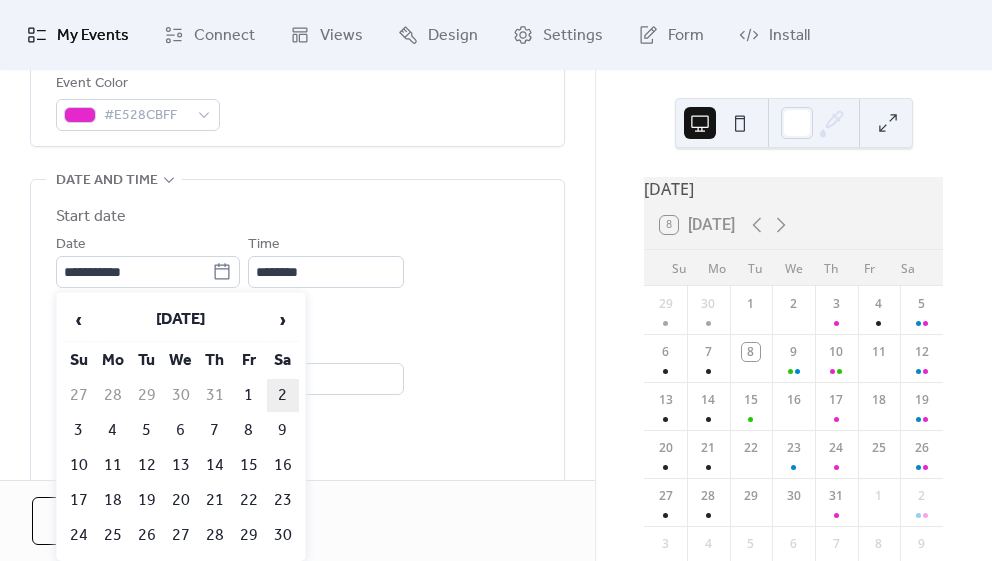 click on "2" at bounding box center [283, 395] 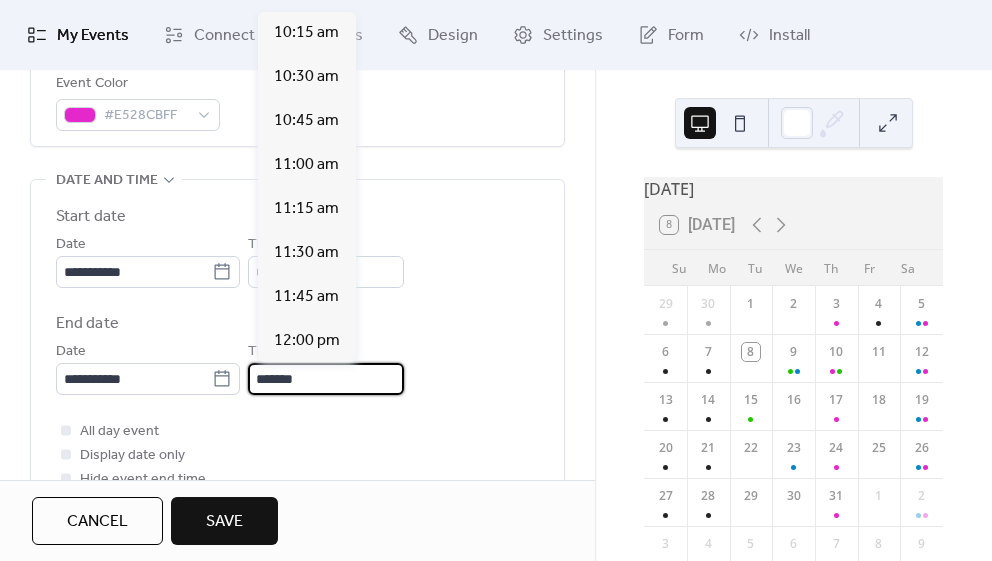click on "*******" at bounding box center [326, 379] 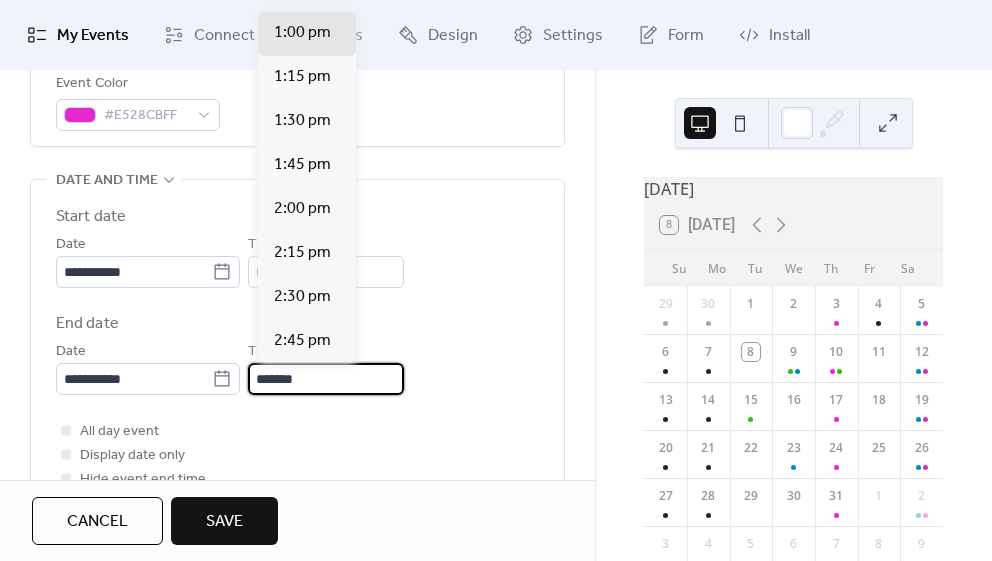 click on "*******" at bounding box center (326, 379) 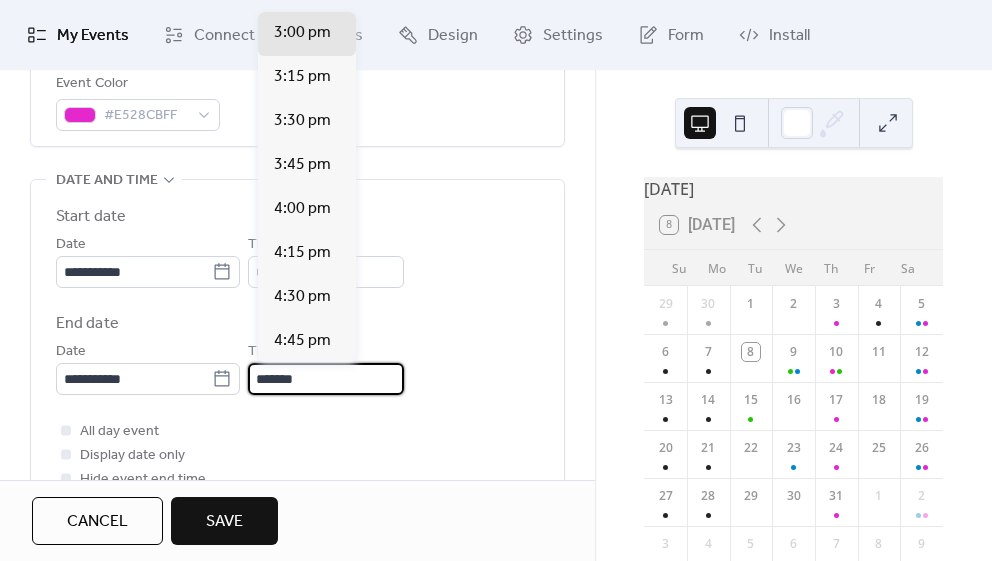 type on "*******" 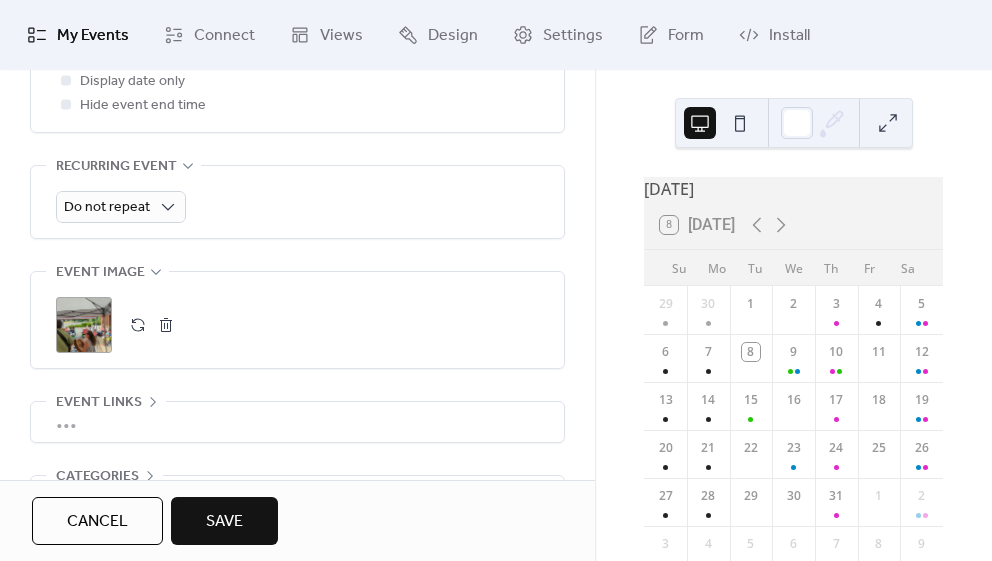 scroll, scrollTop: 958, scrollLeft: 0, axis: vertical 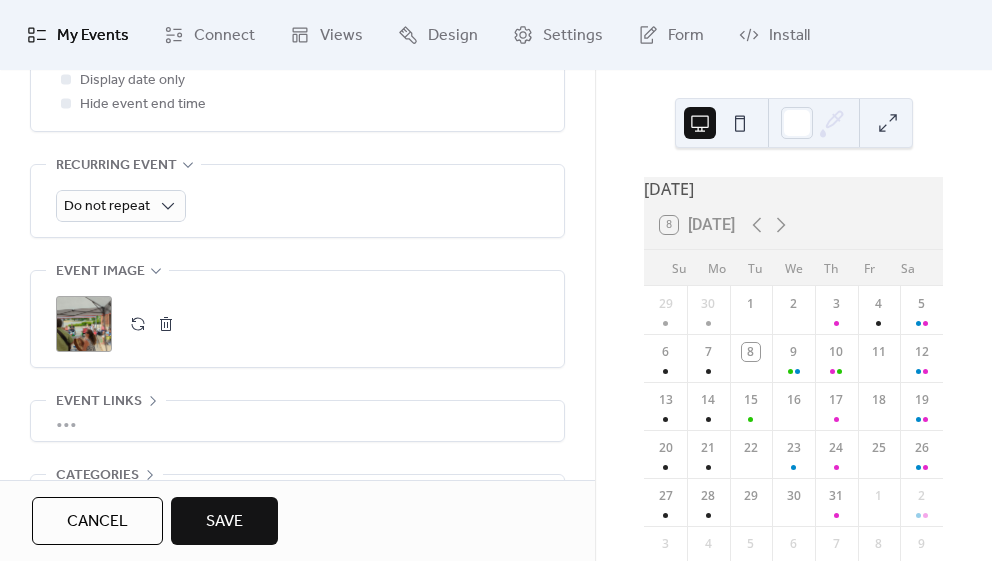 click at bounding box center [138, 324] 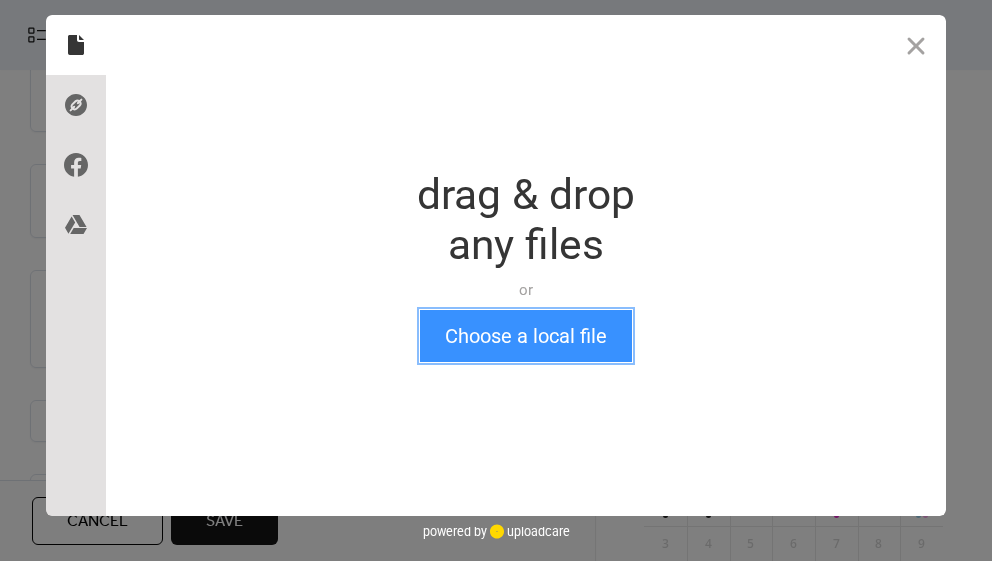 click on "Choose a local file" at bounding box center (526, 336) 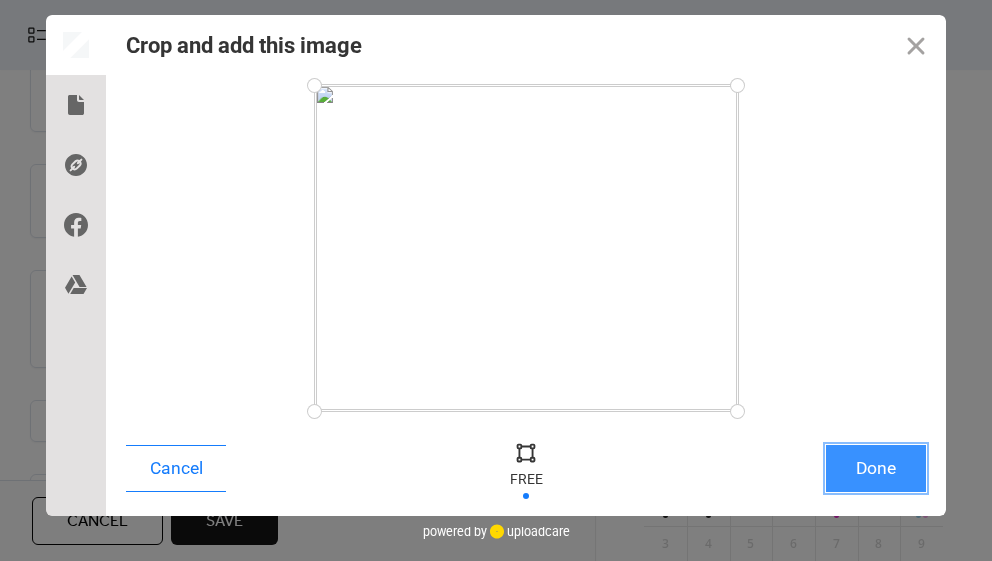 click on "Done" at bounding box center (876, 468) 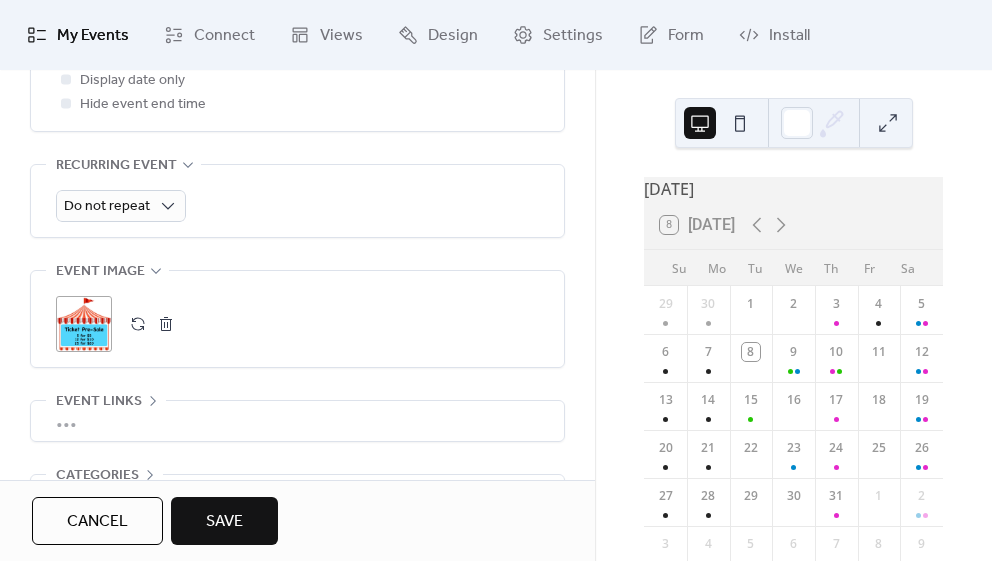 click on "•••" at bounding box center (297, 421) 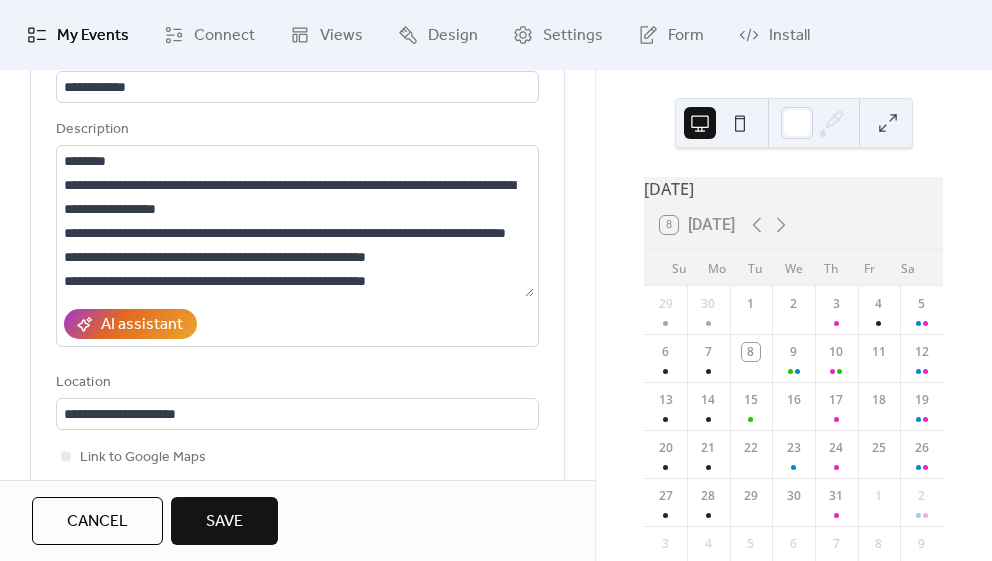 scroll, scrollTop: 160, scrollLeft: 0, axis: vertical 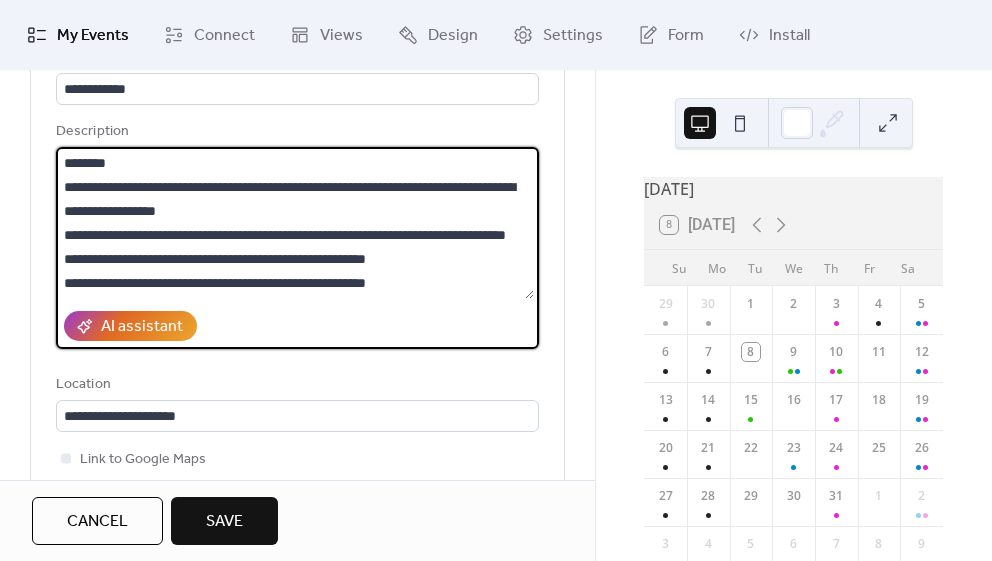 drag, startPoint x: 445, startPoint y: 261, endPoint x: 60, endPoint y: 267, distance: 385.04675 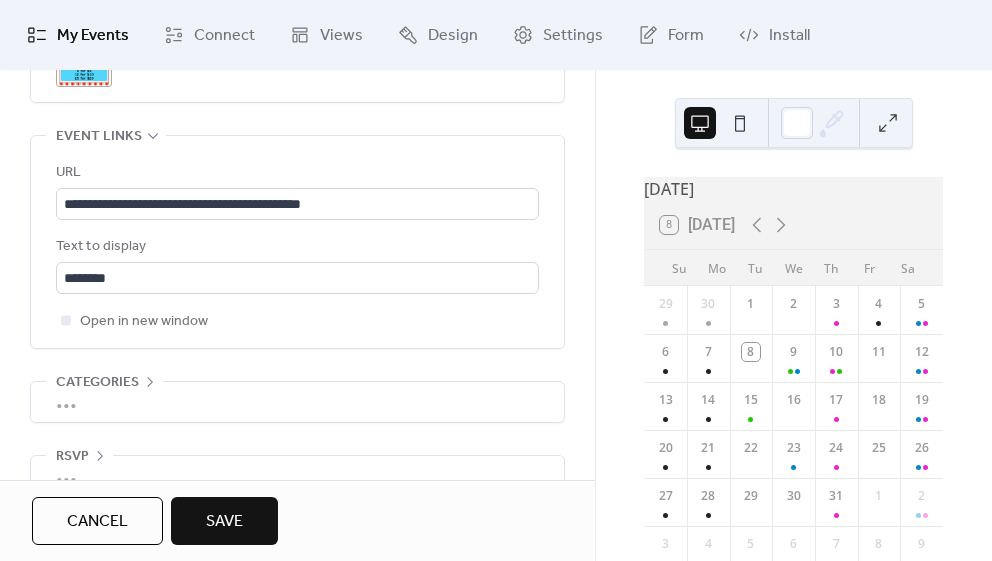 scroll, scrollTop: 1258, scrollLeft: 0, axis: vertical 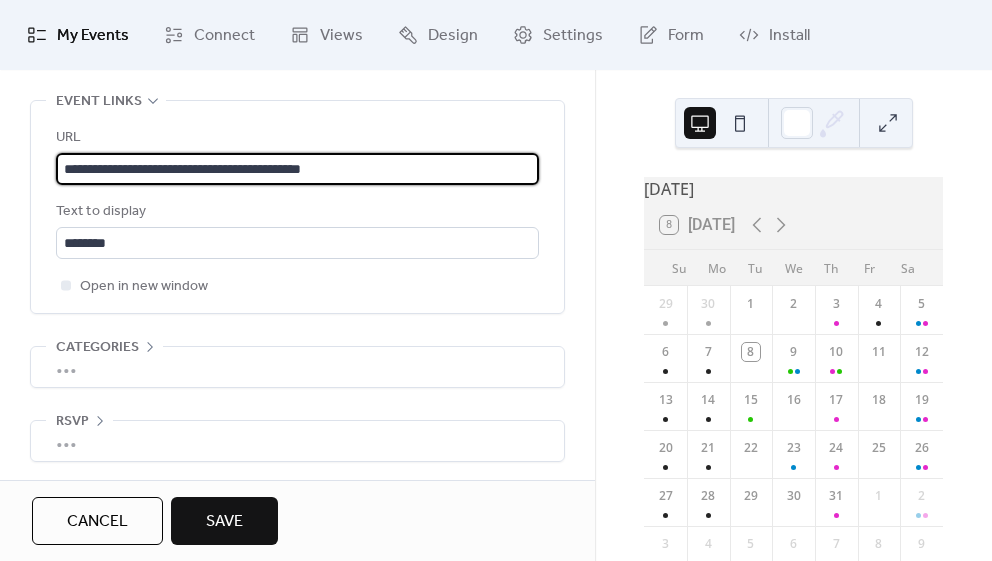 drag, startPoint x: 404, startPoint y: 160, endPoint x: 12, endPoint y: 152, distance: 392.08163 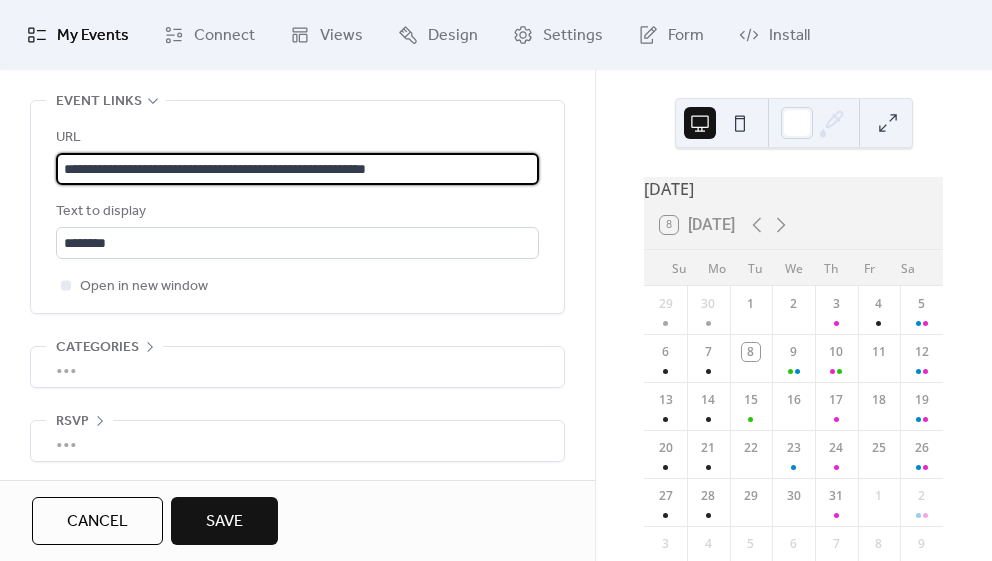 drag, startPoint x: 453, startPoint y: 167, endPoint x: 3, endPoint y: 141, distance: 450.7505 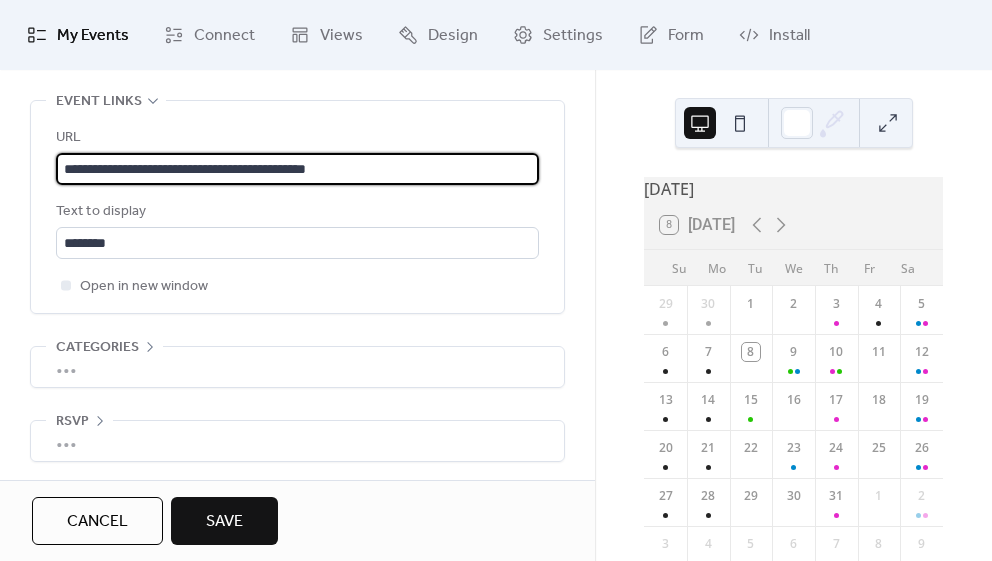 type on "**********" 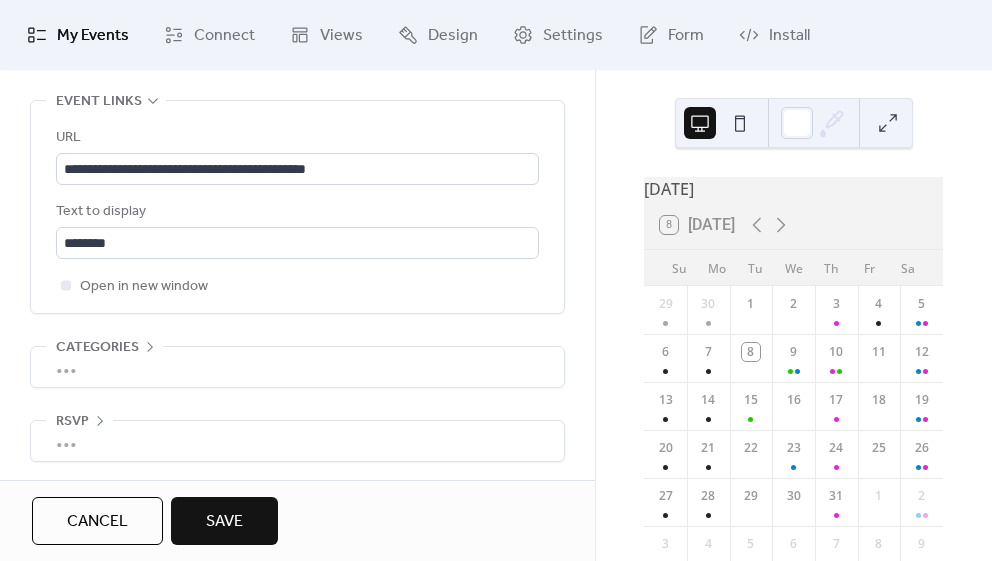 click on "Save" at bounding box center [224, 522] 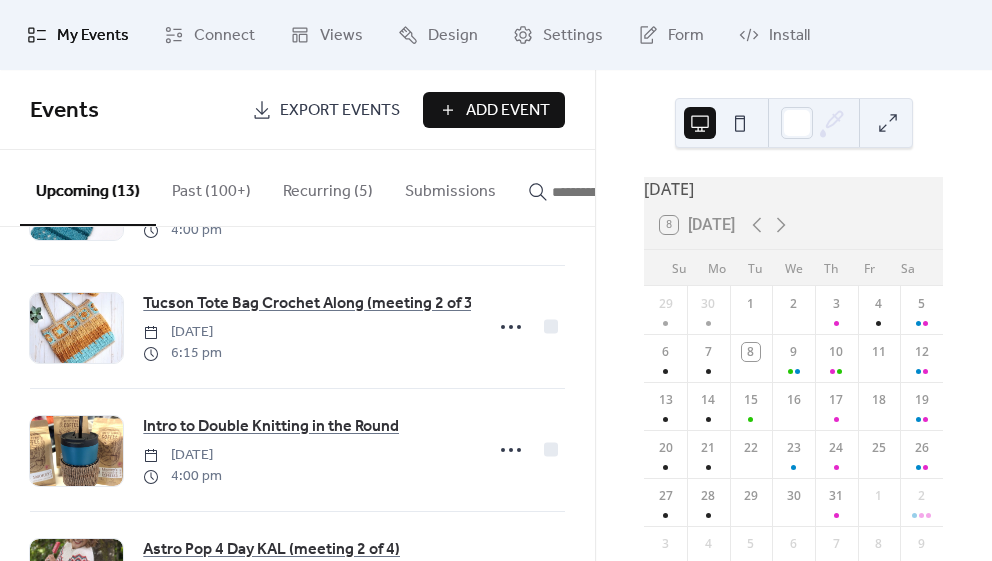 scroll, scrollTop: 0, scrollLeft: 0, axis: both 